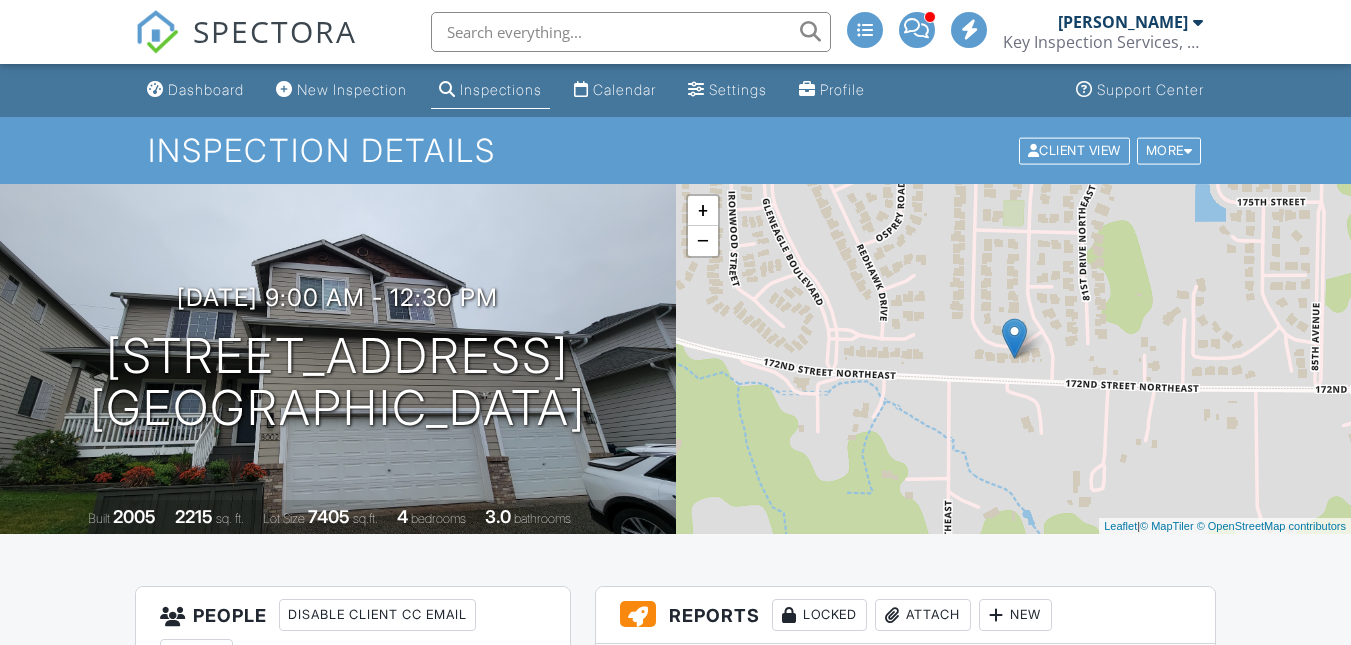 scroll, scrollTop: 243, scrollLeft: 0, axis: vertical 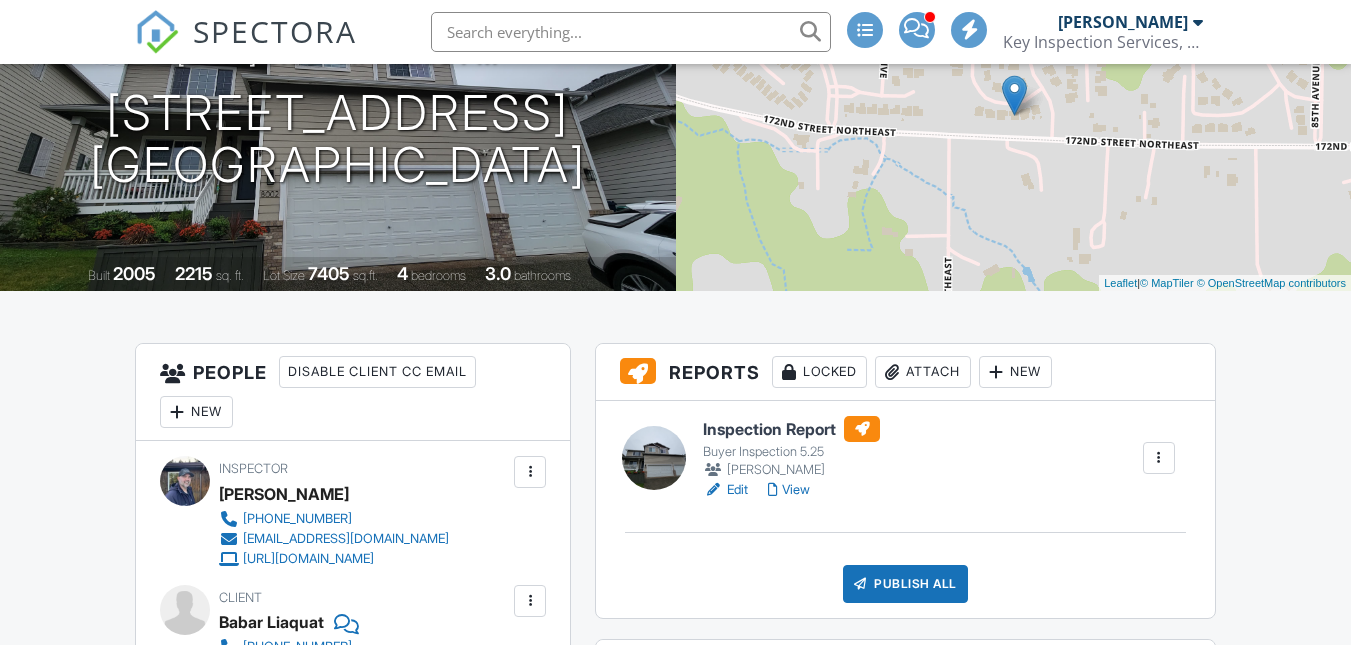 click at bounding box center [860, 584] 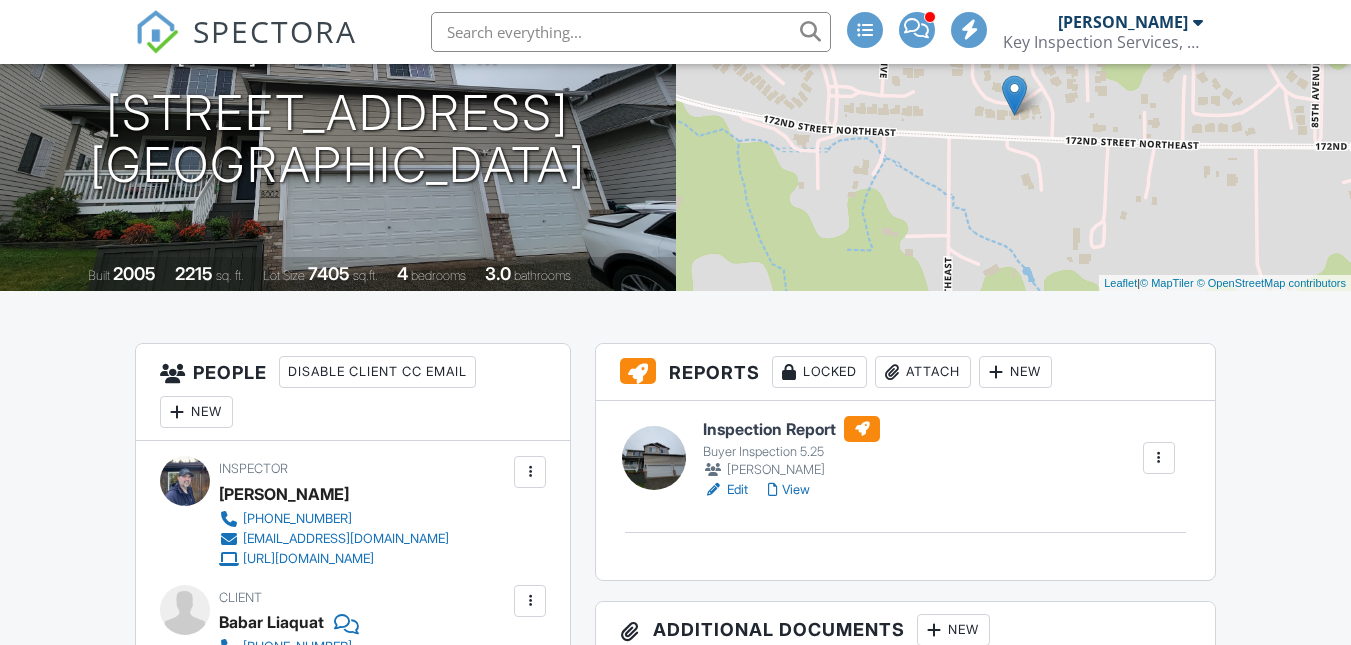 scroll, scrollTop: 243, scrollLeft: 0, axis: vertical 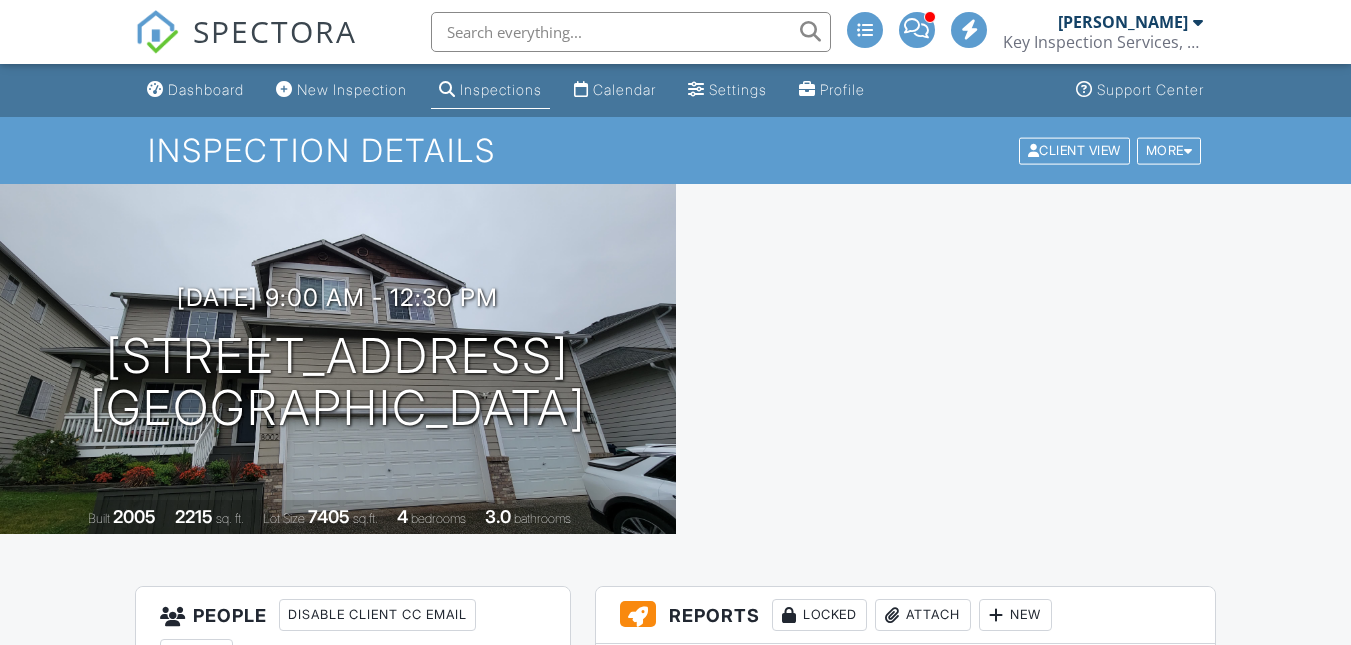 click on "Dashboard
New Inspection
Inspections
Calendar
Settings
Profile
Support Center
Inspection Details
Client View
More
Property Details
Reschedule
Reorder / Copy
Share
Cancel
[GEOGRAPHIC_DATA]
Print Order
Convert to V9
Disable Pass on CC Fees
[DATE]  9:00 am
- 12:30 pm
[STREET_ADDRESS]
[GEOGRAPHIC_DATA]
Built
2005
2215
sq. ft.
Lot Size
7405
sq.ft.
4
bedrooms
3.0
bathrooms
All emails and texts are disabled for this inspection!
All emails and texts have been disabled for this inspection. This may have happened due to someone manually disabling them or this inspection being unconfirmed when it was scheduled. To re-enable emails and texts for this inspection, click the button below.
Turn on emails and texts" at bounding box center [675, 1986] 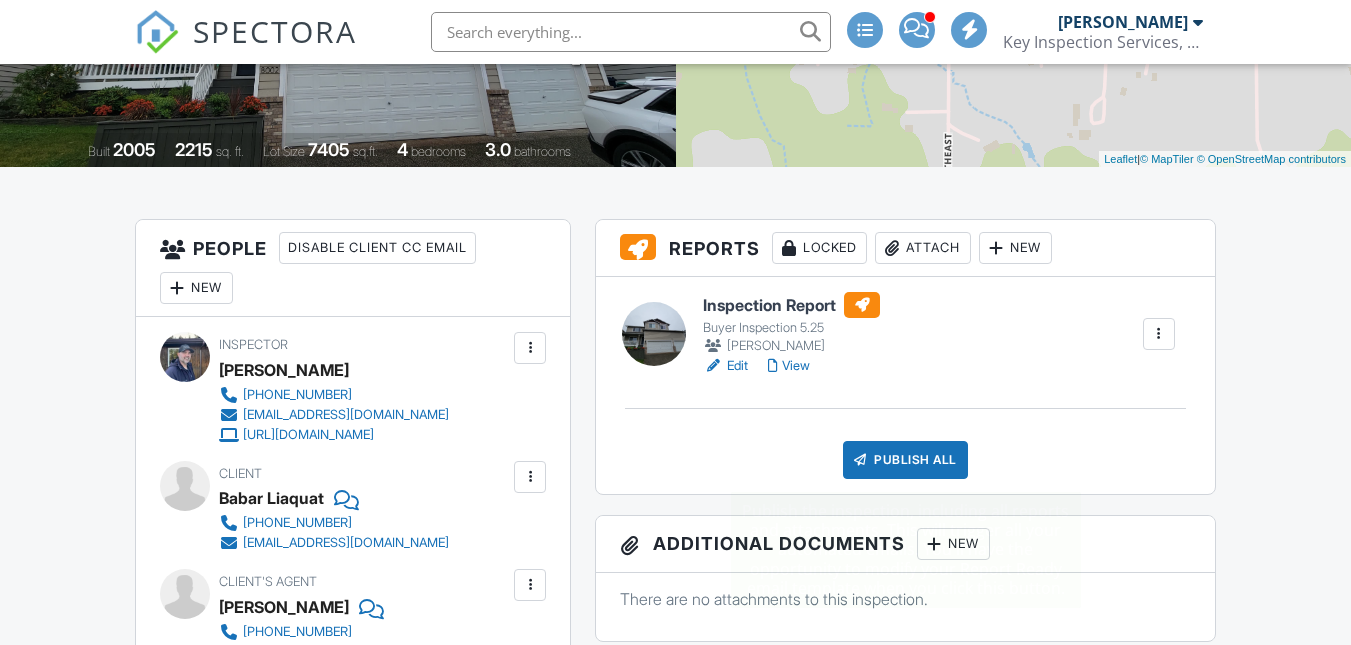 scroll, scrollTop: 367, scrollLeft: 0, axis: vertical 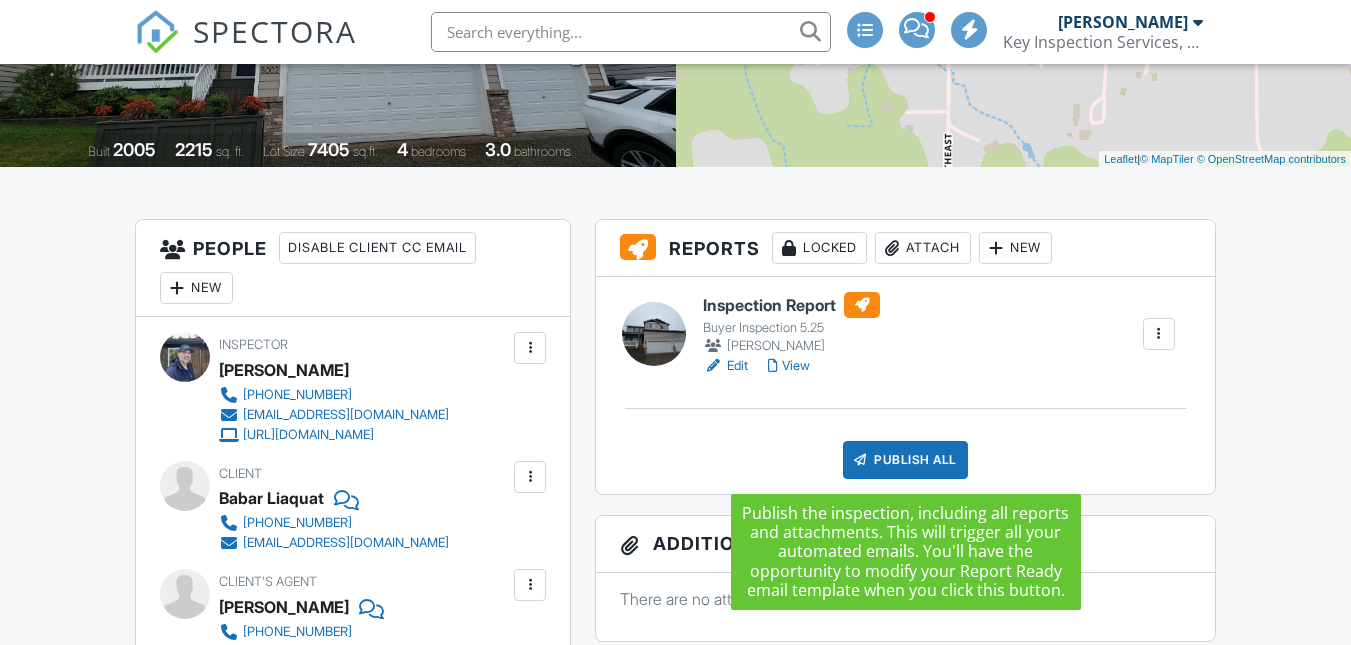 click at bounding box center [860, 460] 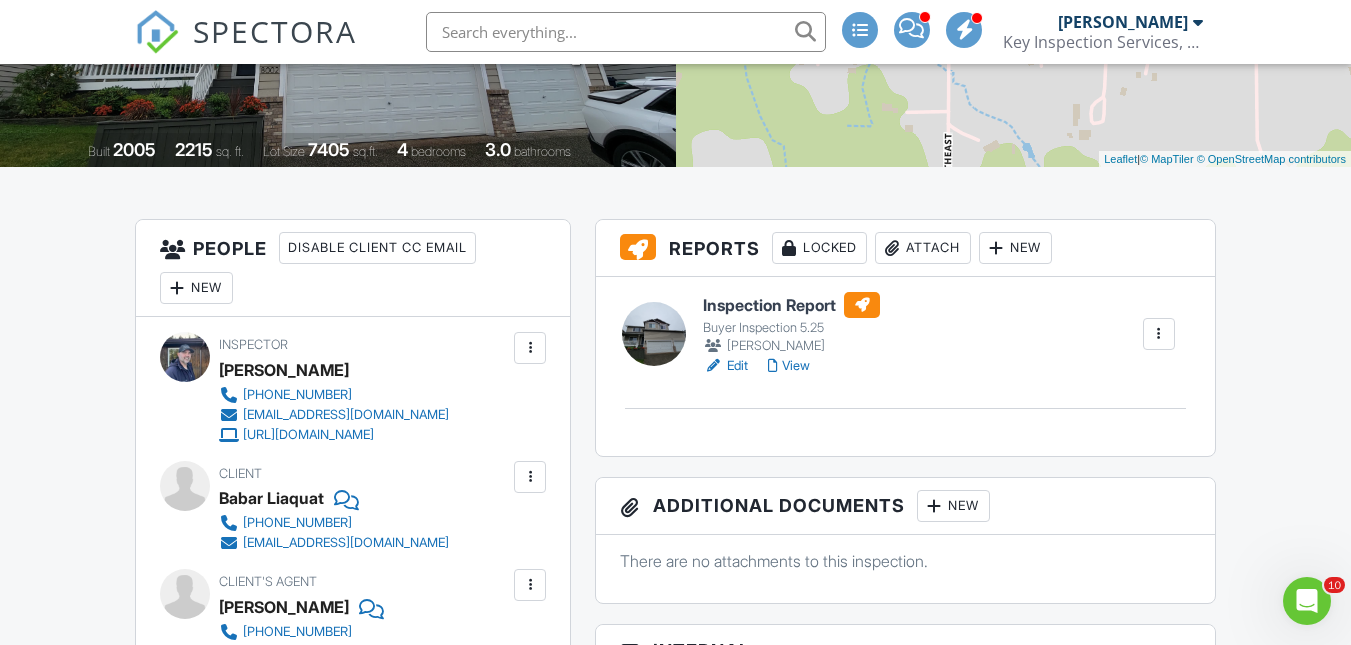 scroll, scrollTop: 0, scrollLeft: 0, axis: both 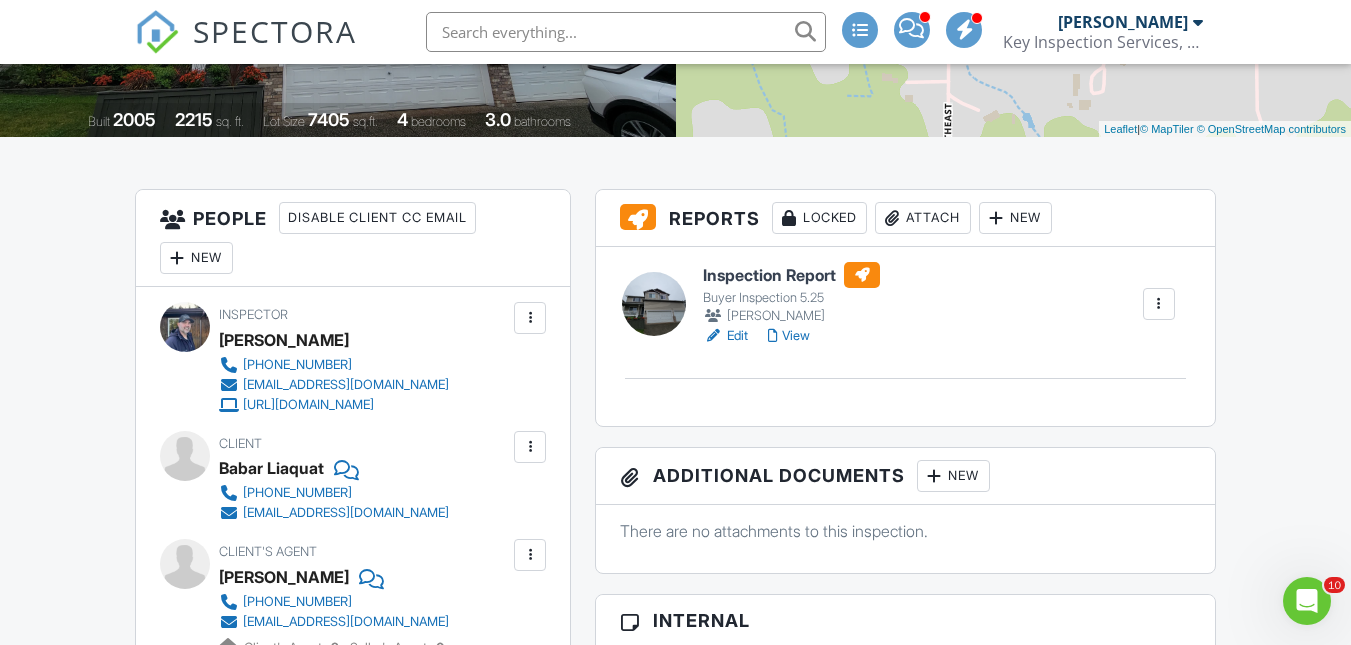 drag, startPoint x: 576, startPoint y: 449, endPoint x: 581, endPoint y: 513, distance: 64.195015 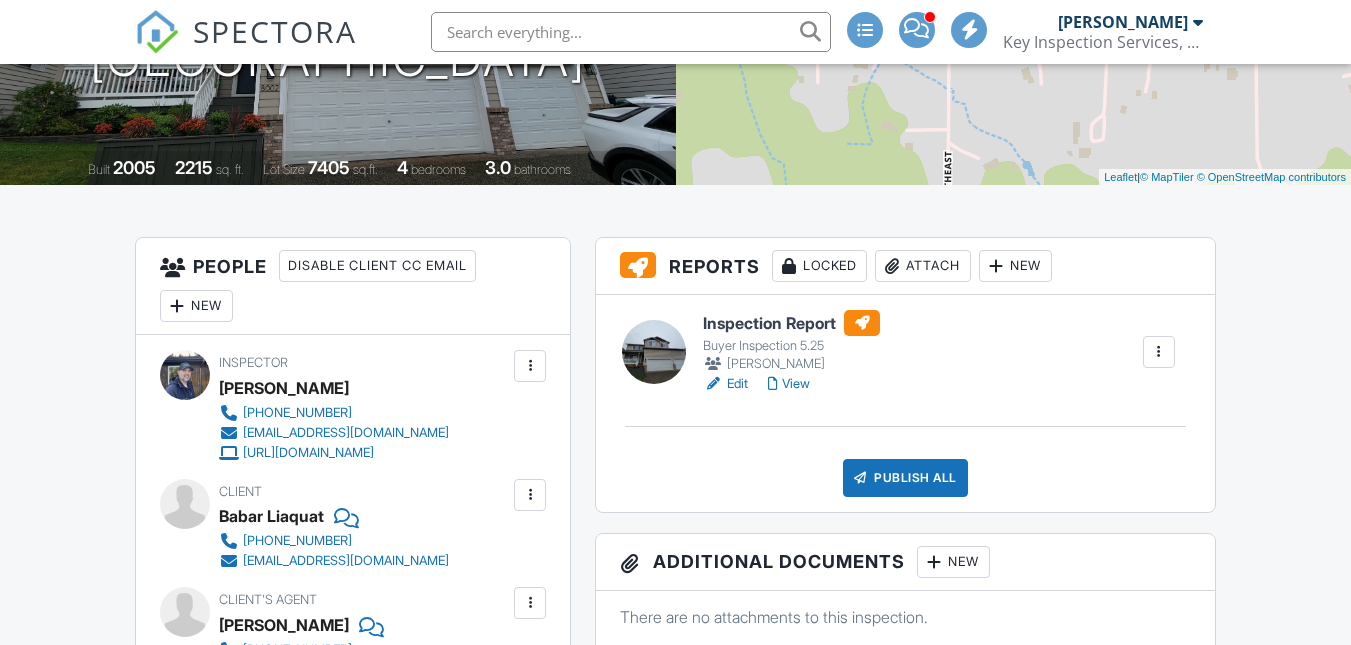 scroll, scrollTop: 349, scrollLeft: 0, axis: vertical 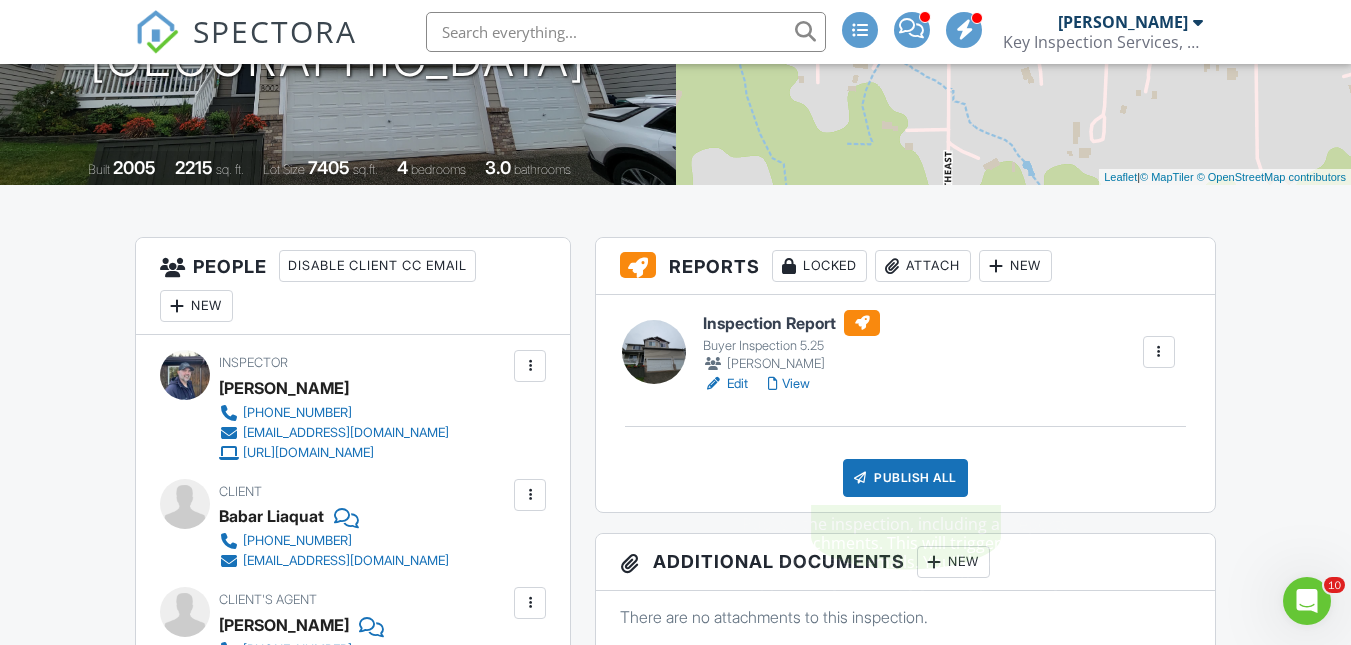 click on "Publish All" at bounding box center [905, 478] 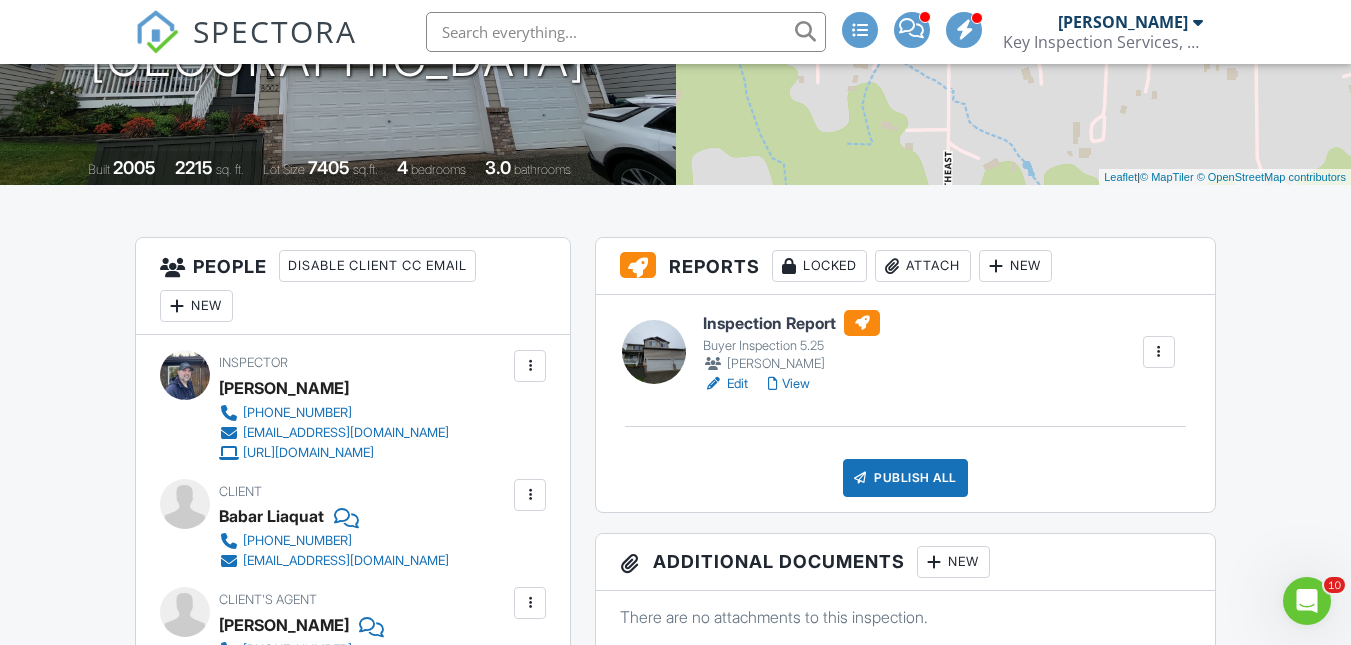 scroll, scrollTop: 606, scrollLeft: 0, axis: vertical 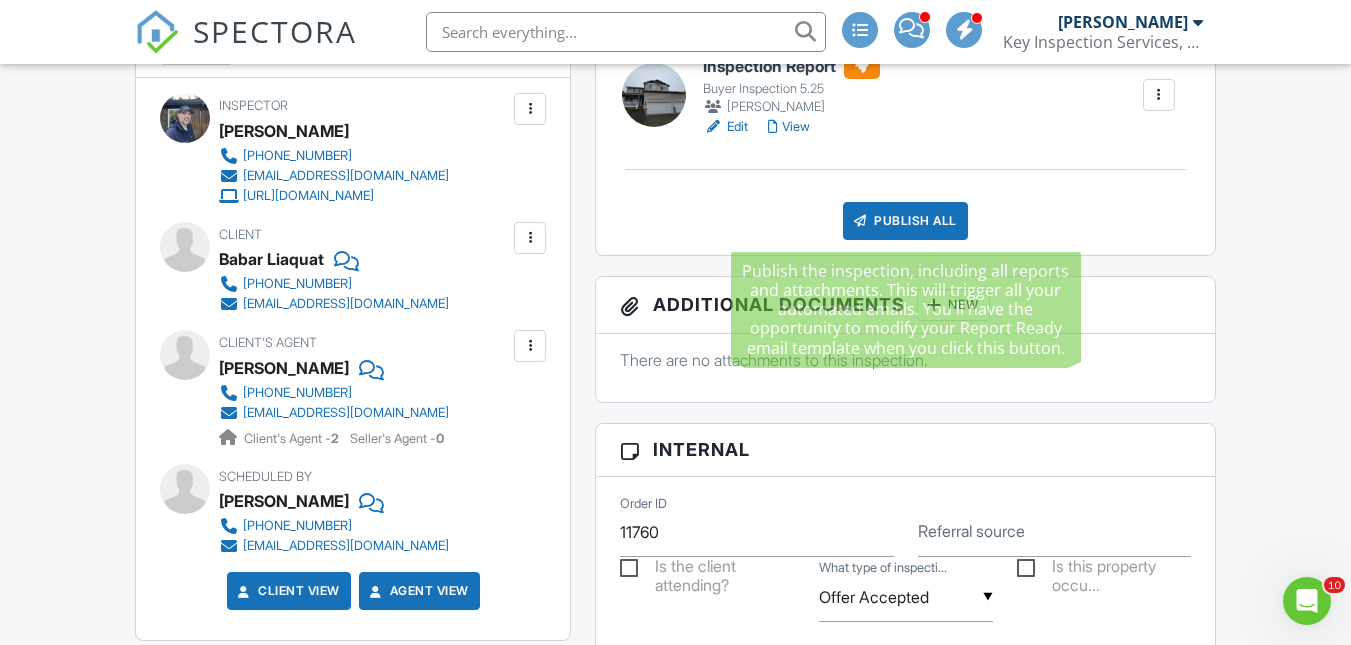 click on "Publish All" at bounding box center (905, 221) 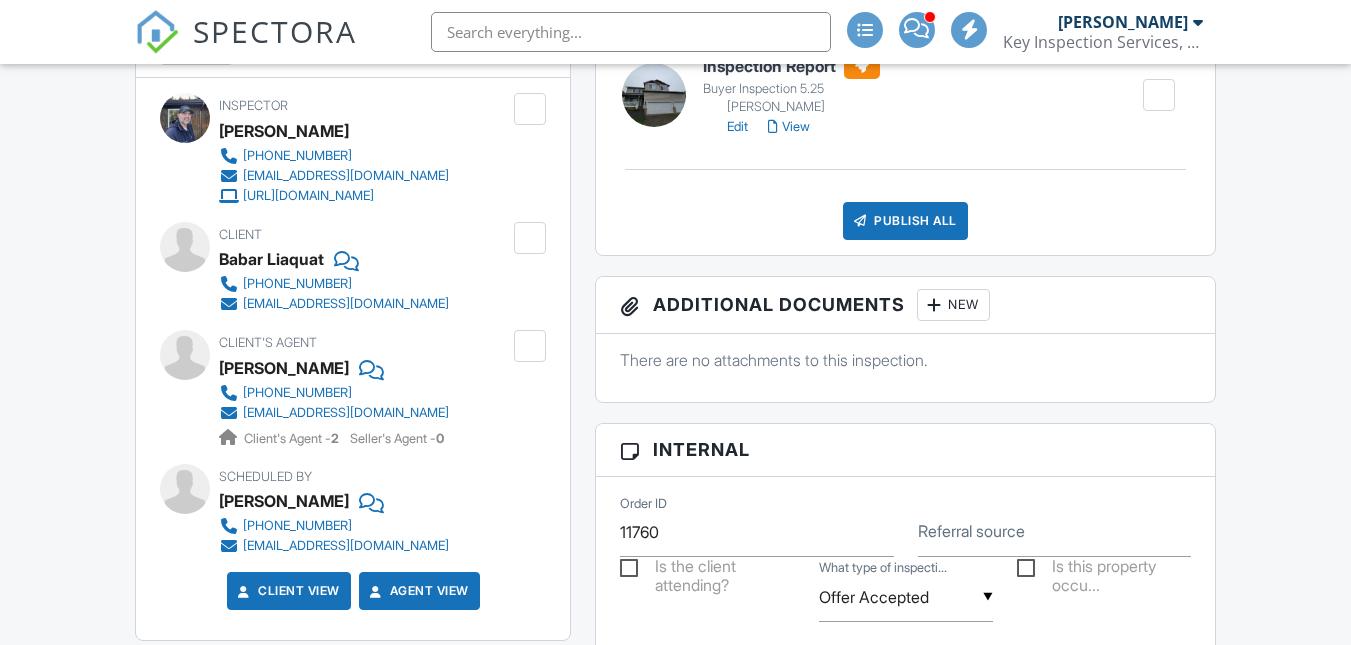scroll, scrollTop: 606, scrollLeft: 0, axis: vertical 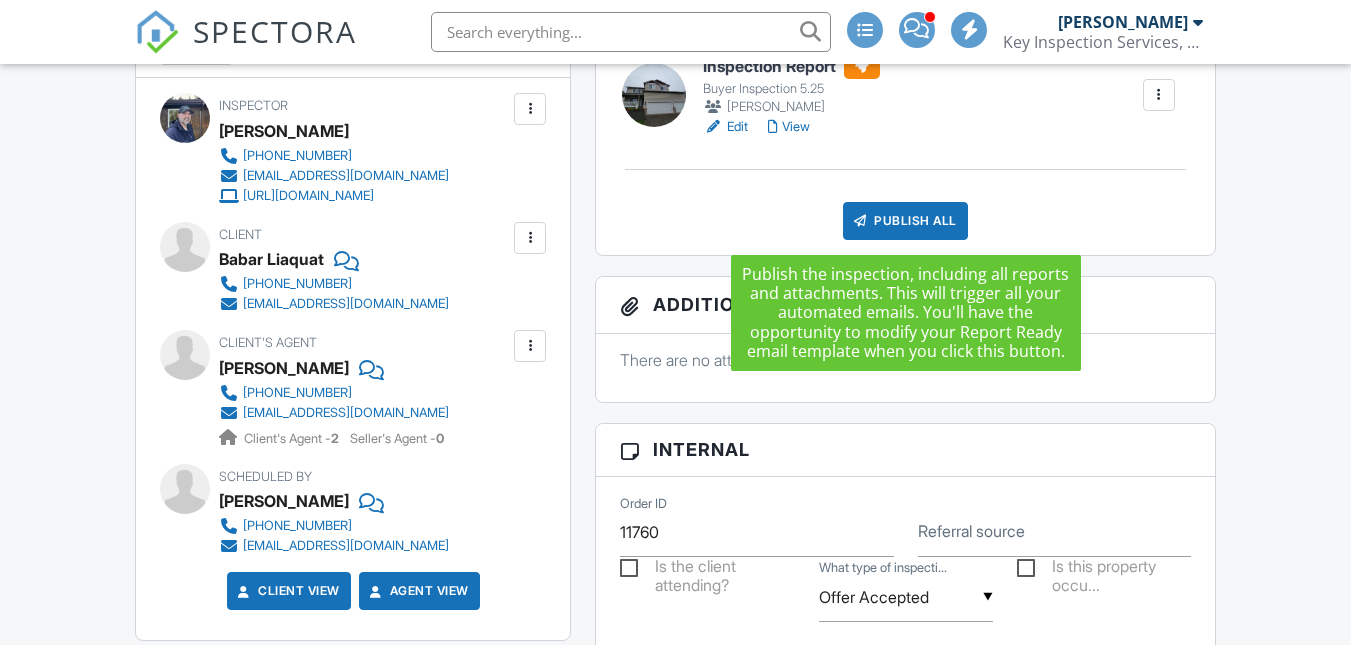 click at bounding box center [860, 221] 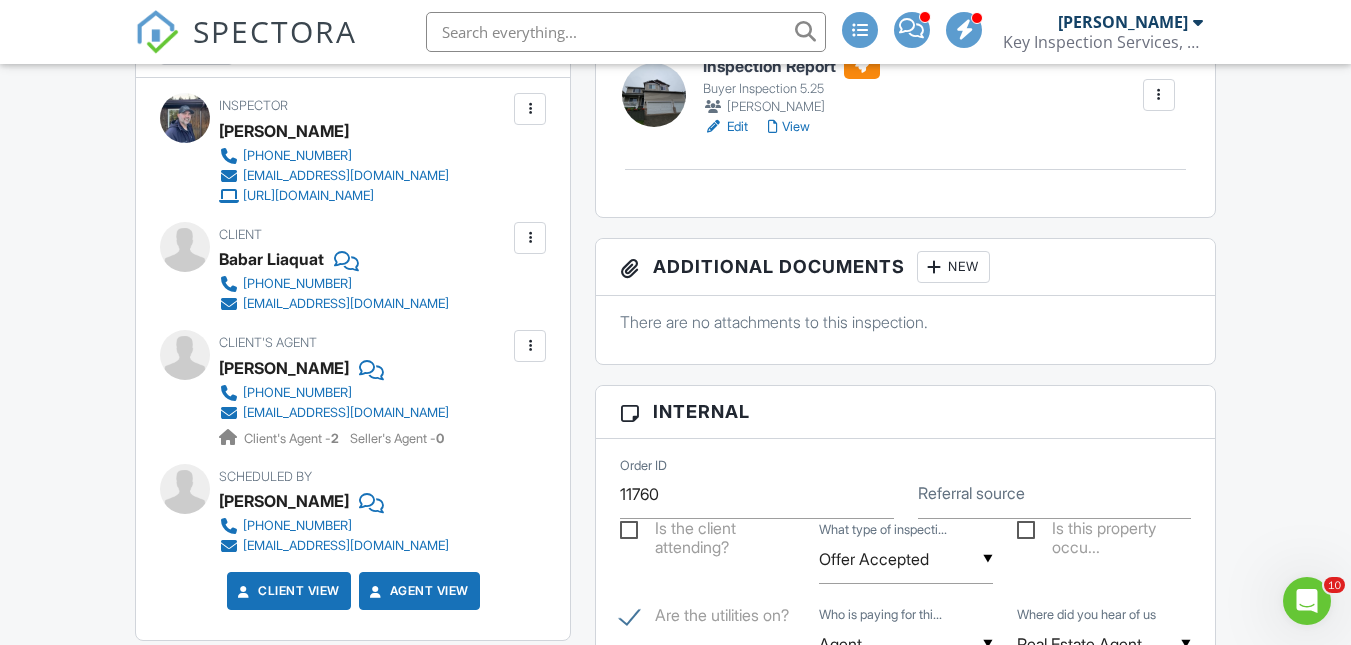 scroll, scrollTop: 0, scrollLeft: 0, axis: both 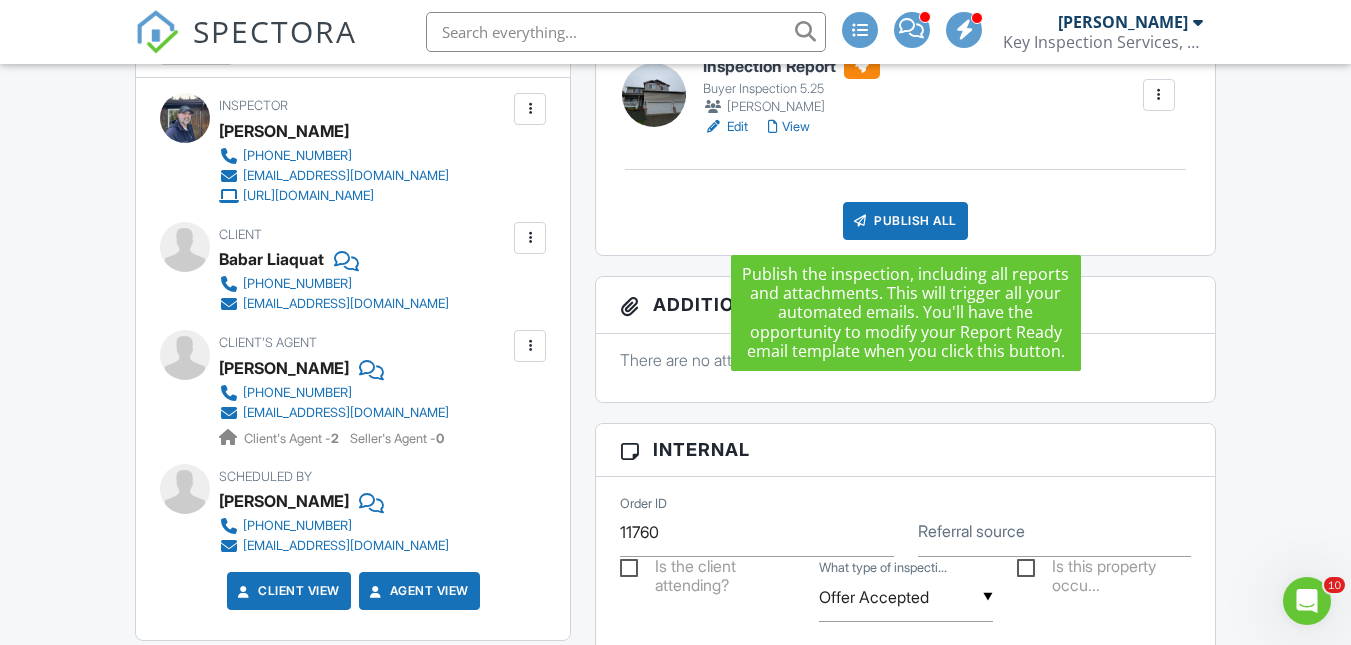 click on "Publish All" at bounding box center (905, 221) 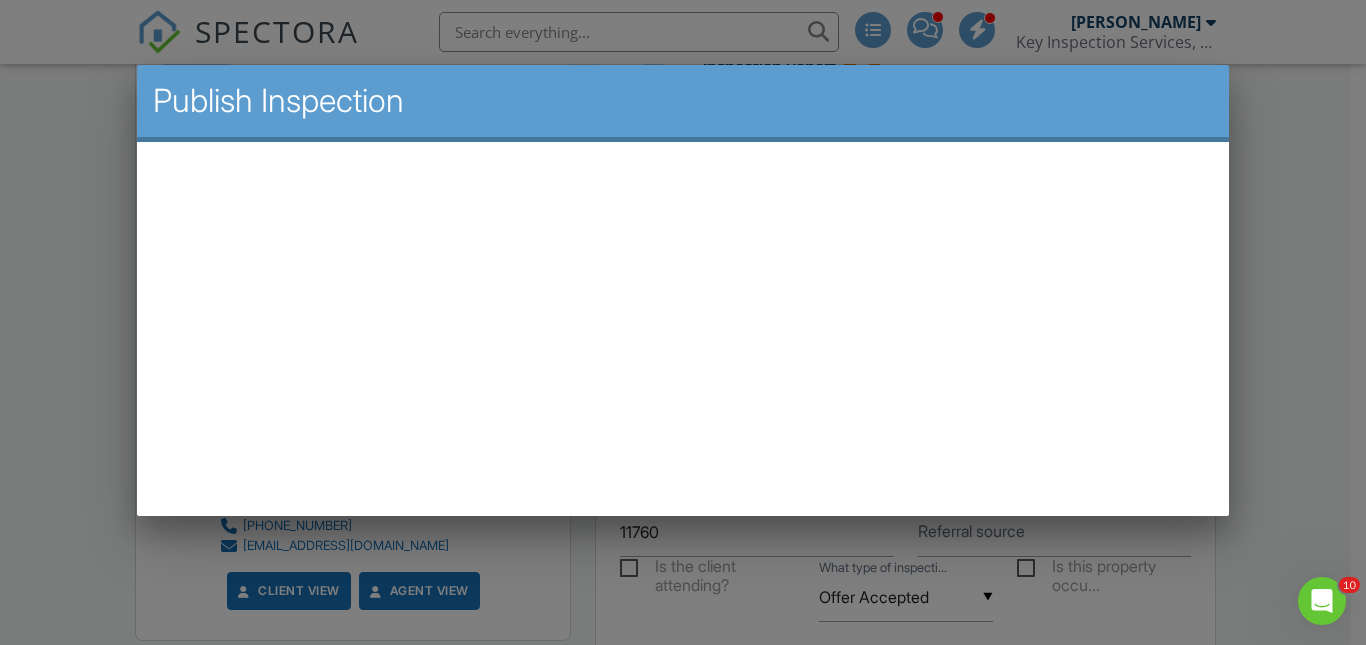 scroll, scrollTop: 0, scrollLeft: 0, axis: both 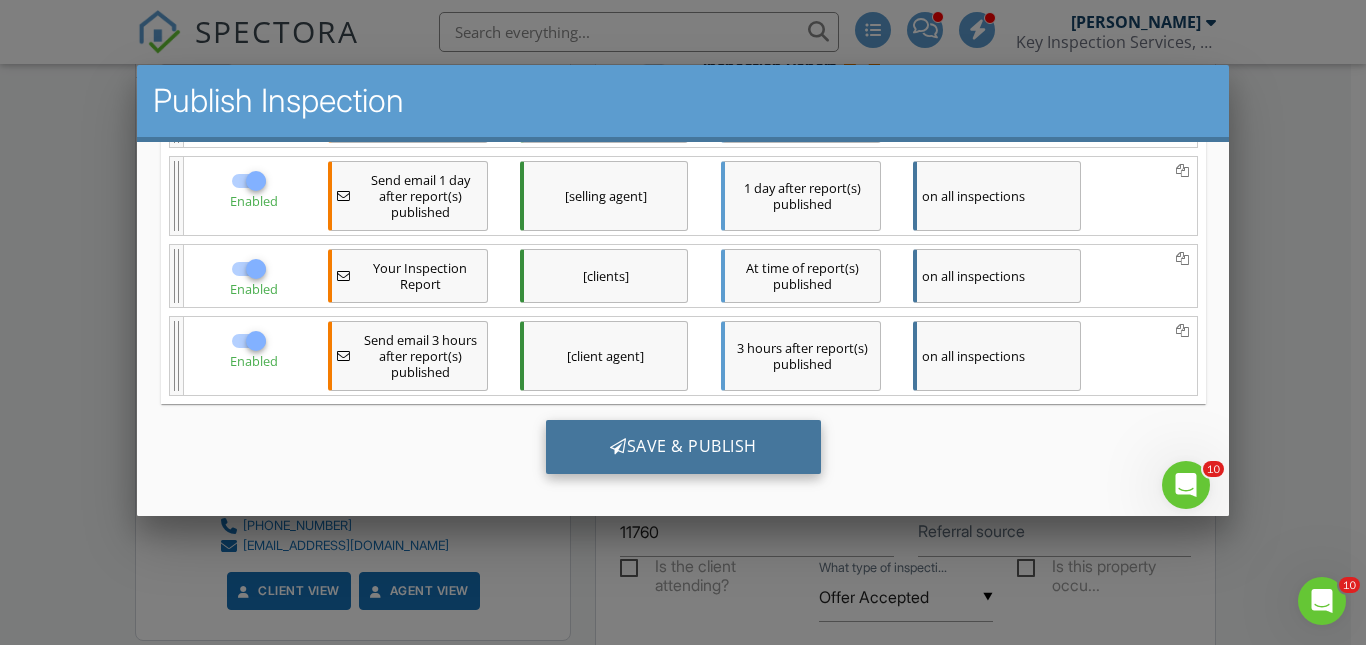 click on "Save & Publish" at bounding box center [682, 446] 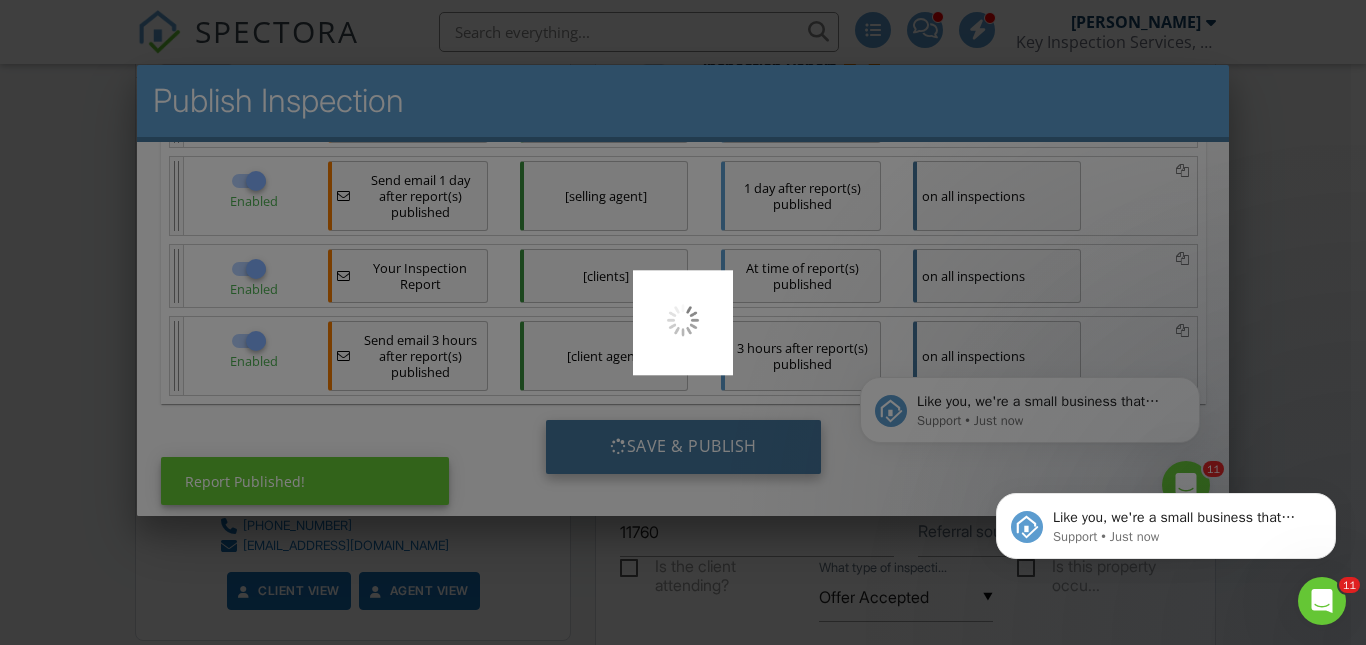 scroll, scrollTop: 0, scrollLeft: 0, axis: both 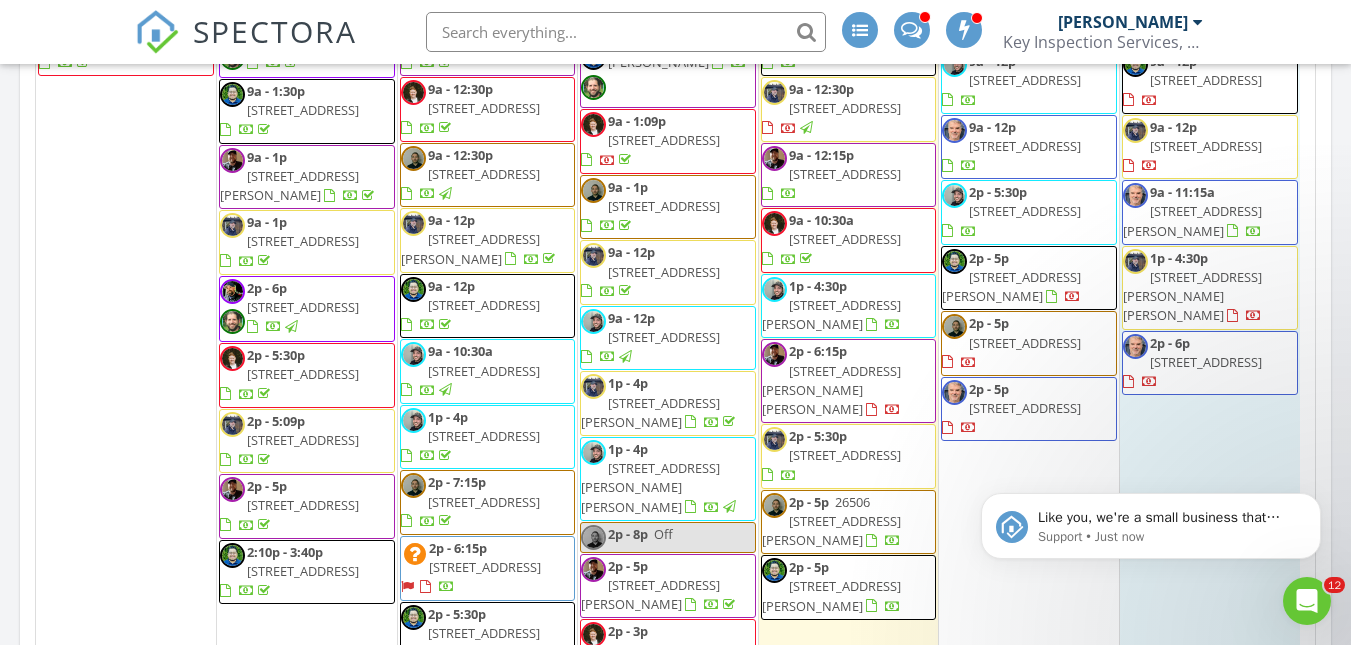 click on "12
9a - 1:15p
13720 NE 123rd Wy 106, Redmond 98052
9a - 12p
15930 NE 15th St, Bellevue 98008
9a - 12p
48911 Mountain Loop Hwy, Granite Falls 98252
9a - 11:15a
21120 77th Pl W 104, Edmonds 98026
1p - 4:30p
10430 34th Dr SE , Everett 98208
2p - 6p" at bounding box center [1210, 365] 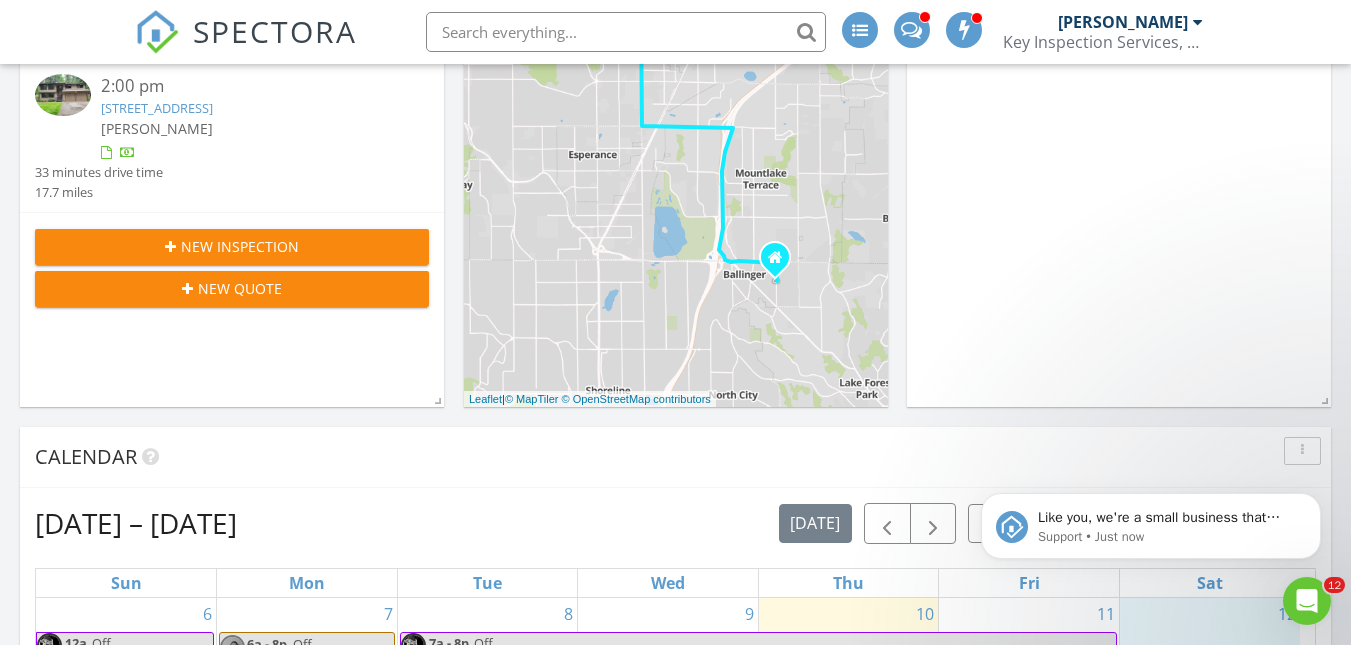 scroll, scrollTop: 369, scrollLeft: 0, axis: vertical 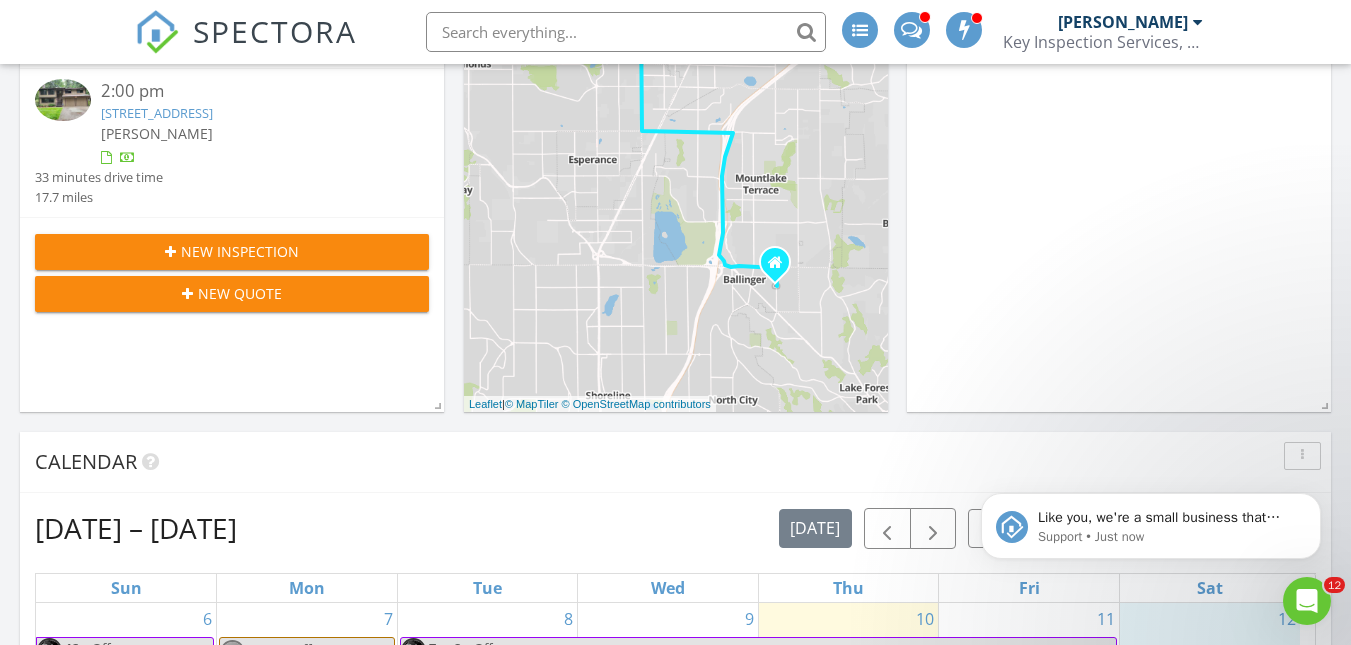 click on "3010 132nd Ave SE, Snohomish, WA 98290" at bounding box center (157, 113) 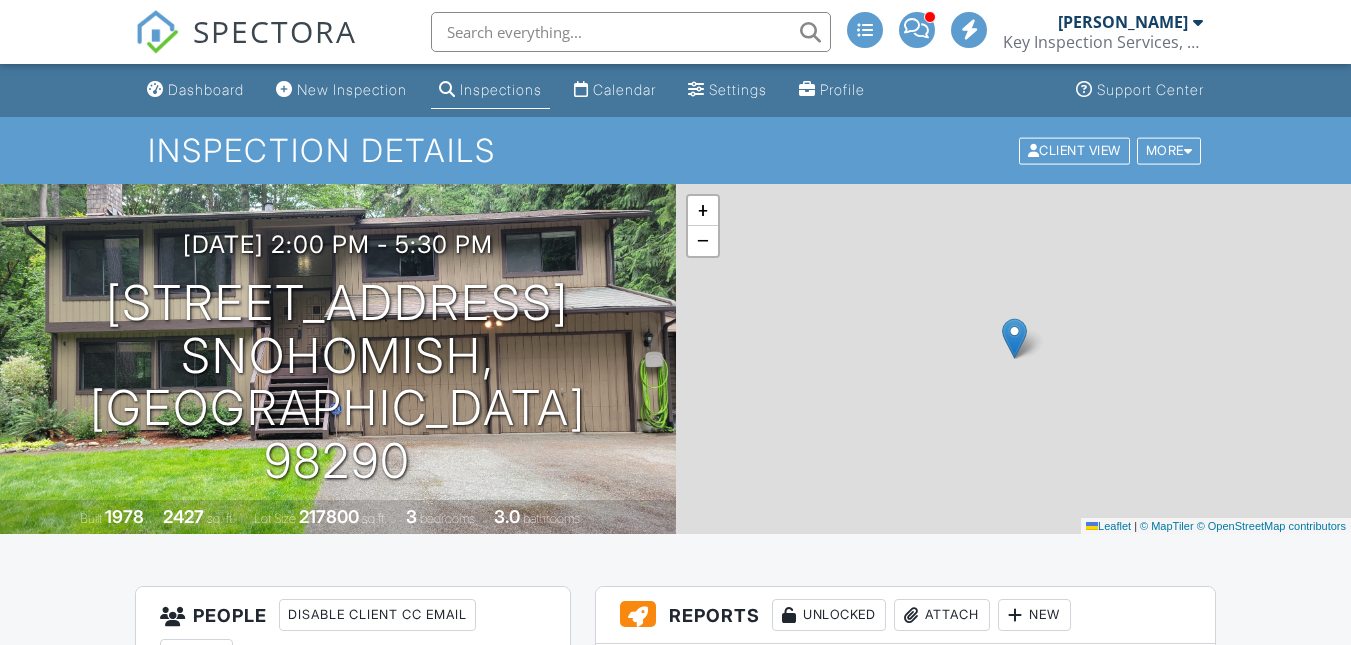 scroll, scrollTop: 0, scrollLeft: 0, axis: both 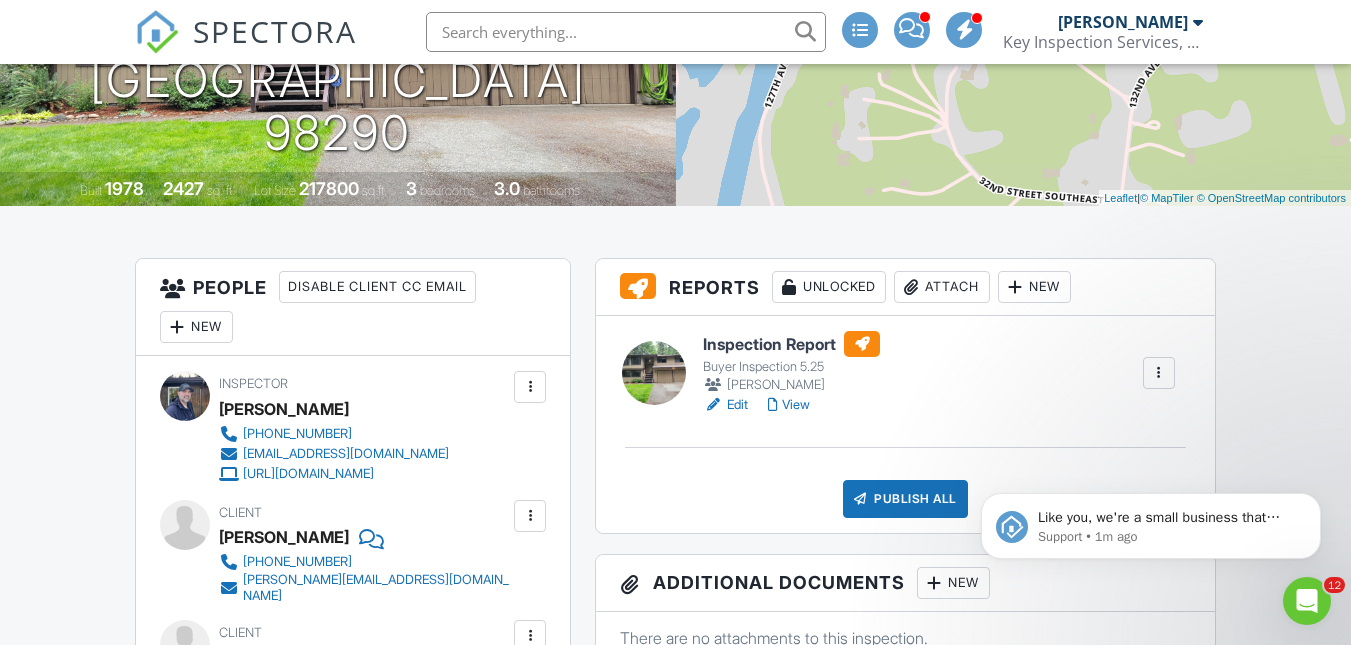 click on "View" at bounding box center (789, 405) 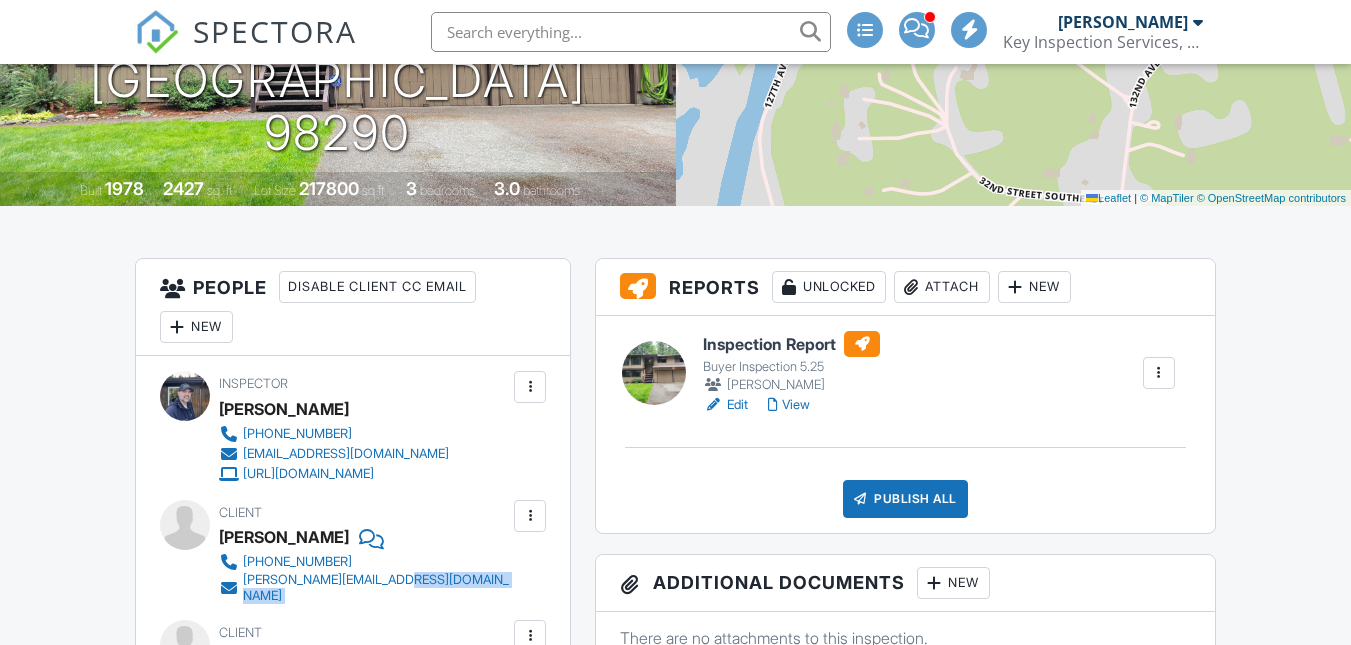 scroll, scrollTop: 328, scrollLeft: 0, axis: vertical 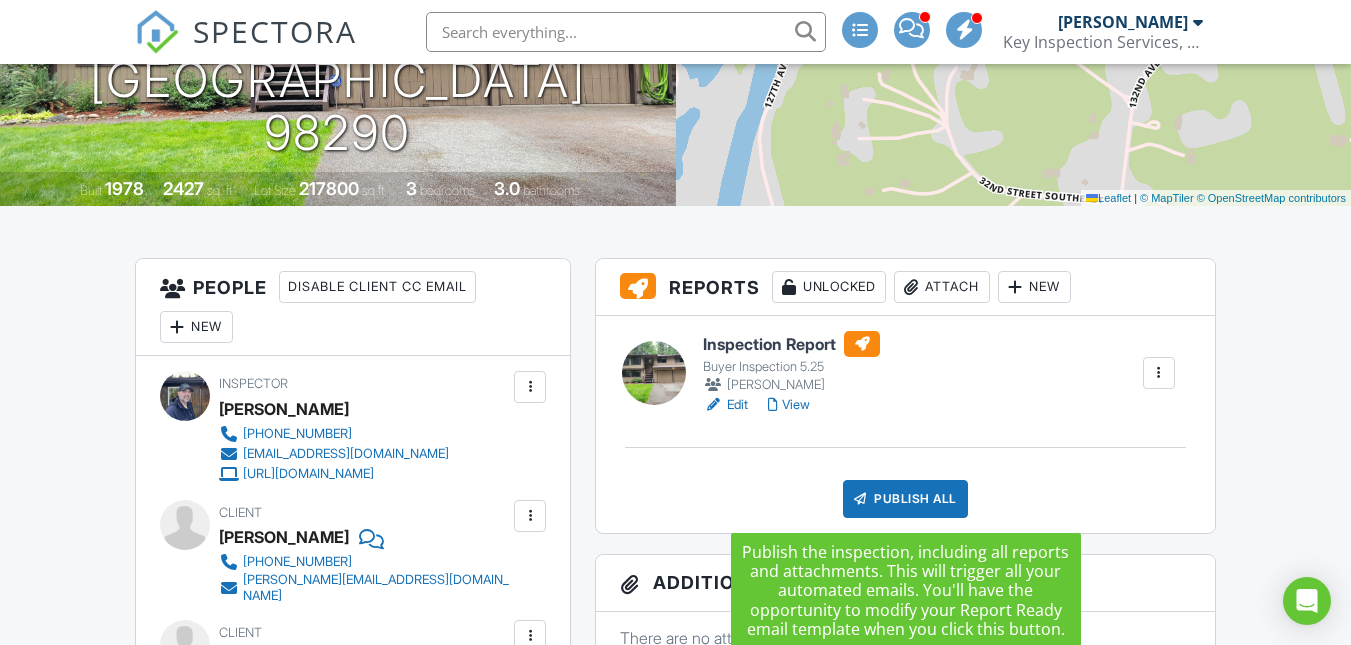 click on "Publish All" at bounding box center [905, 499] 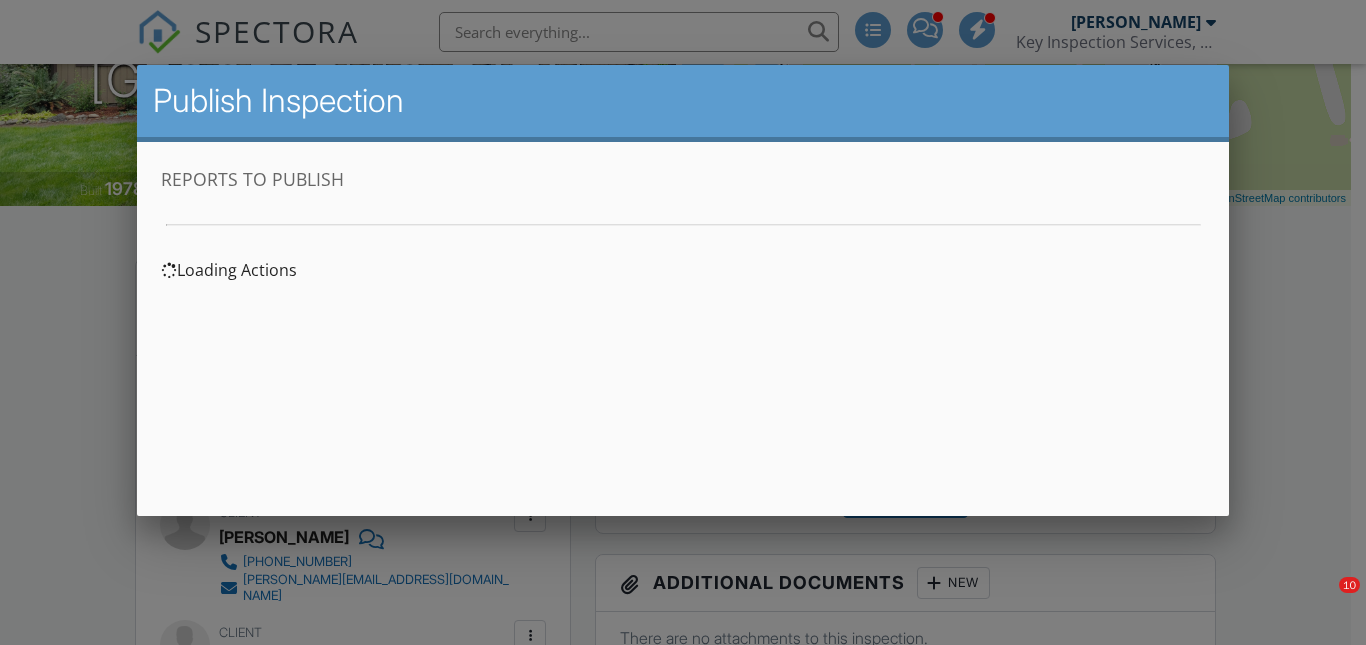 scroll, scrollTop: 0, scrollLeft: 0, axis: both 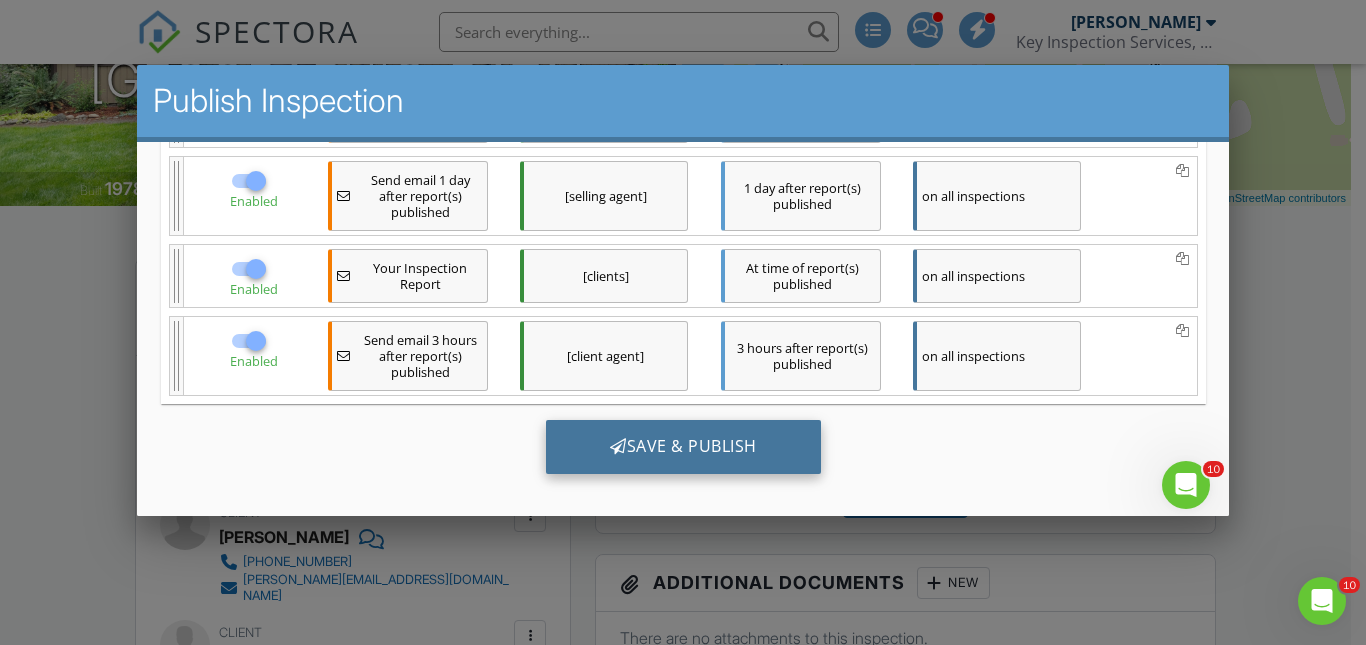 click on "Save & Publish" at bounding box center (682, 446) 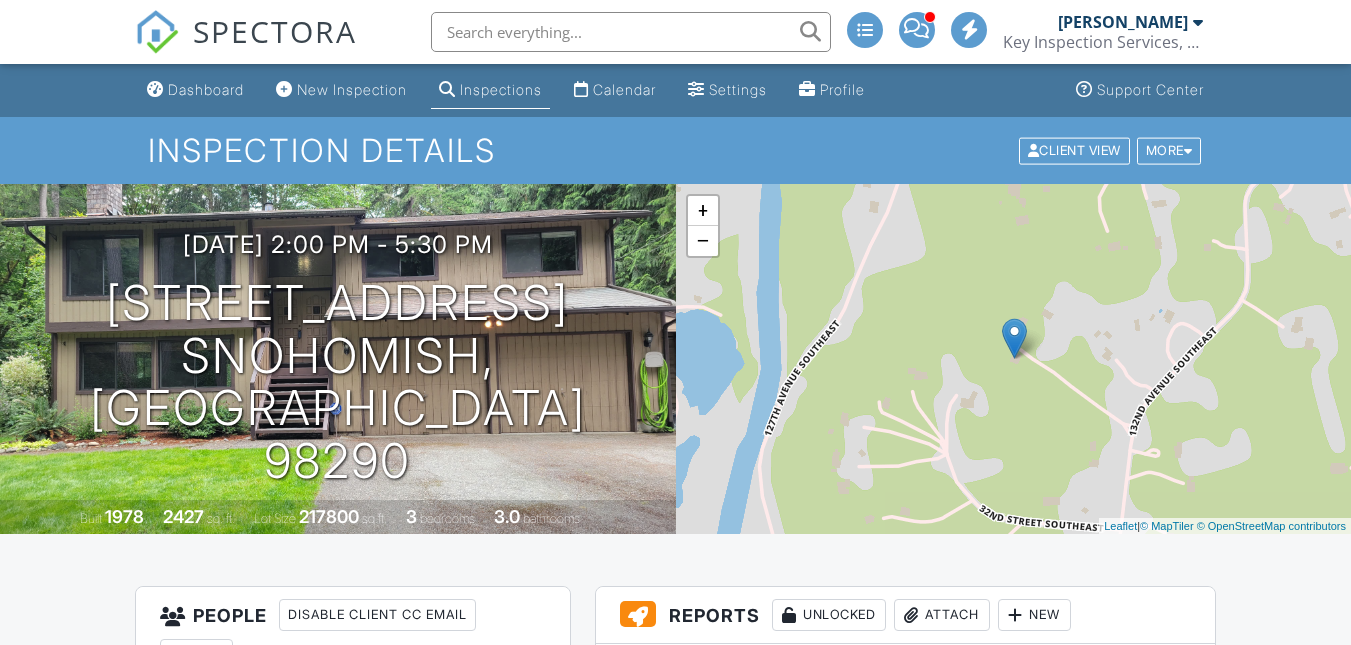 scroll, scrollTop: 0, scrollLeft: 0, axis: both 